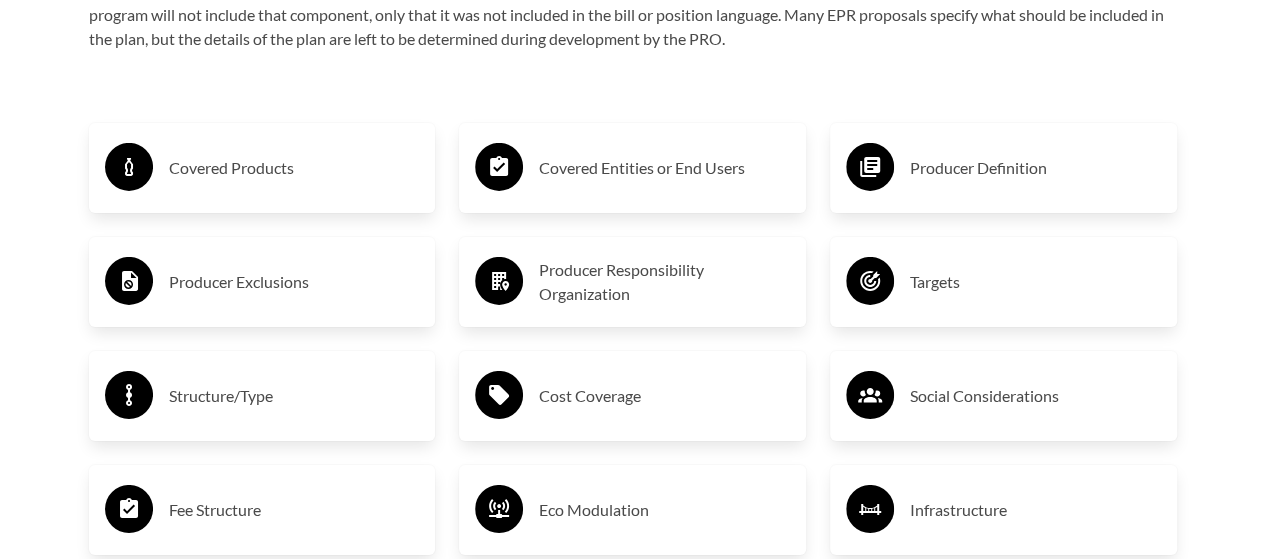 scroll, scrollTop: 3200, scrollLeft: 0, axis: vertical 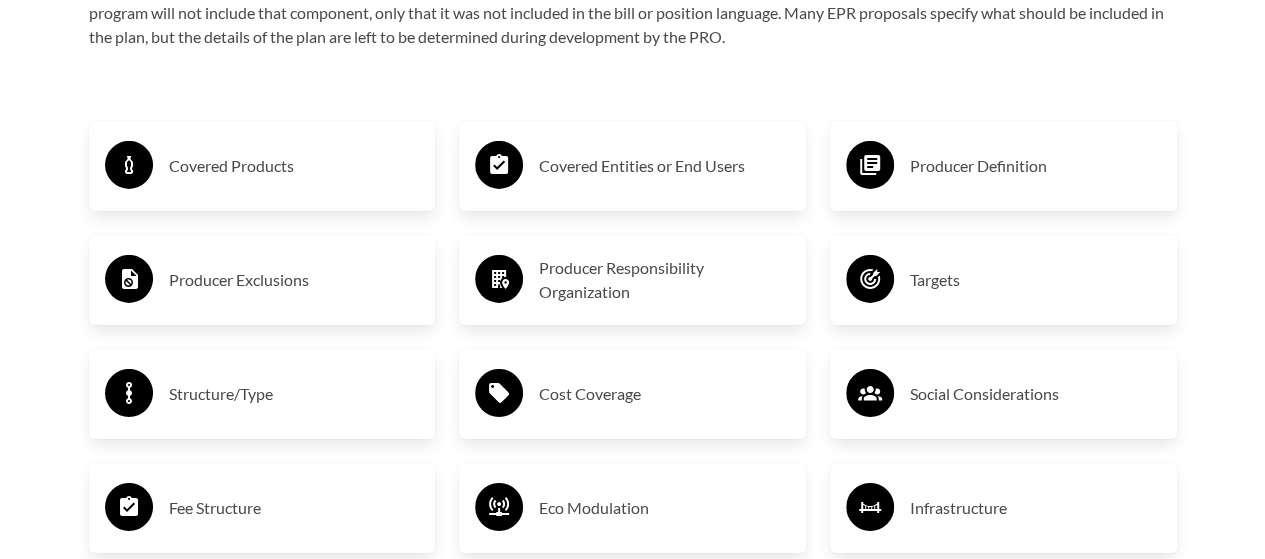 click on "Covered Products" at bounding box center (294, 166) 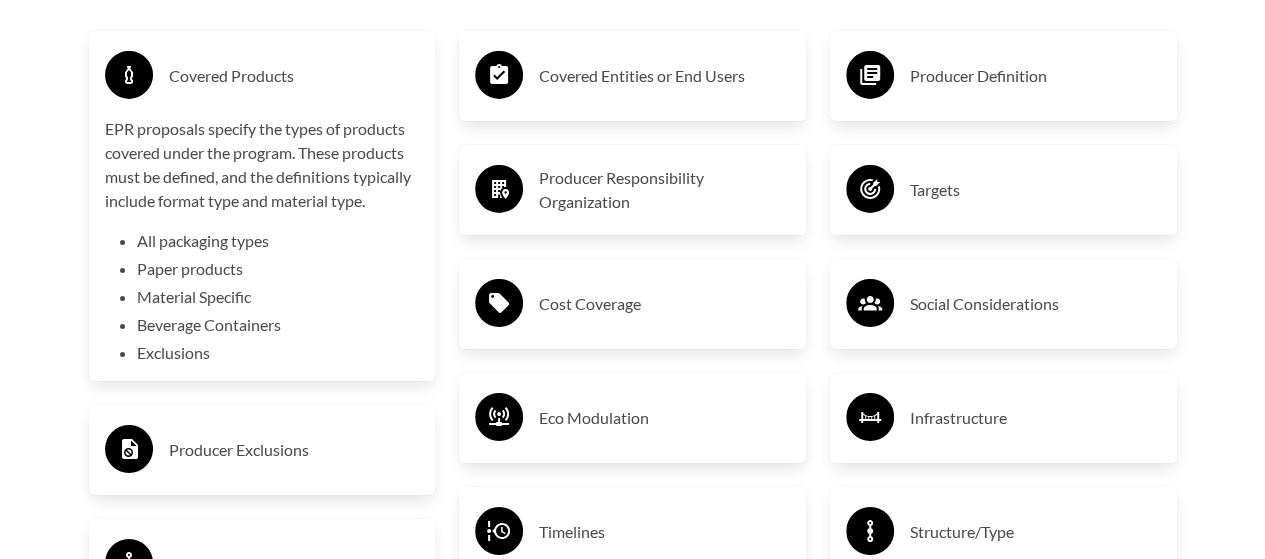scroll, scrollTop: 3400, scrollLeft: 0, axis: vertical 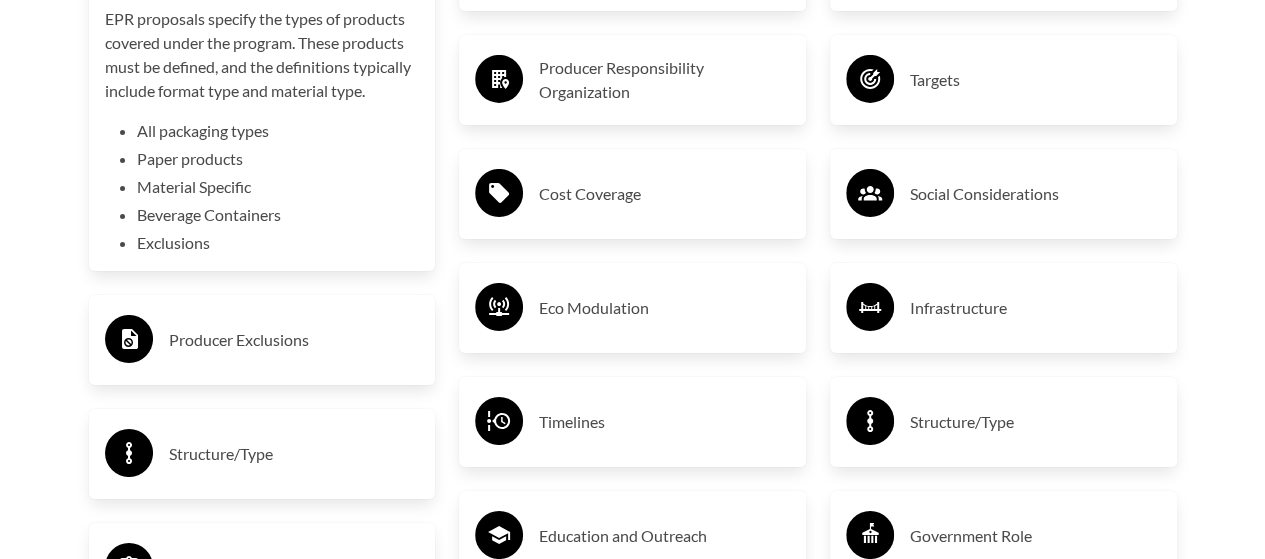 click on "Purpose of the Guide EPR for packaging and paper products is gaining attention in [GEOGRAPHIC_DATA]. There are well-established EPR regulations for packaging in other regions of the world, particularly in the [GEOGRAPHIC_DATA] and [GEOGRAPHIC_DATA]. Although EPR programs exist in some states for products such as paint and electronics, there are no current regulations for packaging. However, movement on this type of legislation is accelerating, and more stakeholders are joining the conversation.
Not all policy positions included in this guide explicitly reference EPR. However, they each touch on elements of EPR and are worth comparing to see how the suggested financing mechanisms differ from other proposals and bills. Photo by  [PERSON_NAME] Elements of EPR The breakdown below identifies key elements and the options within those elements that are present in various approaches. Each element is a key component of the policy, and the options within each element represent common ways that the element is implemented." at bounding box center (633, 118) 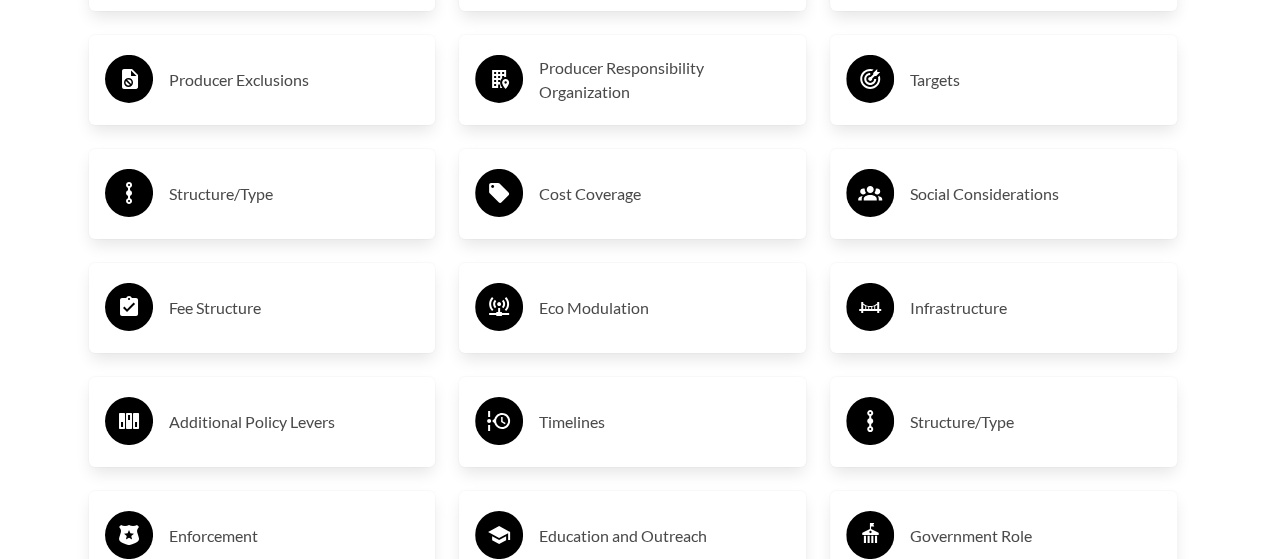click on "Structure/Type" at bounding box center (294, 194) 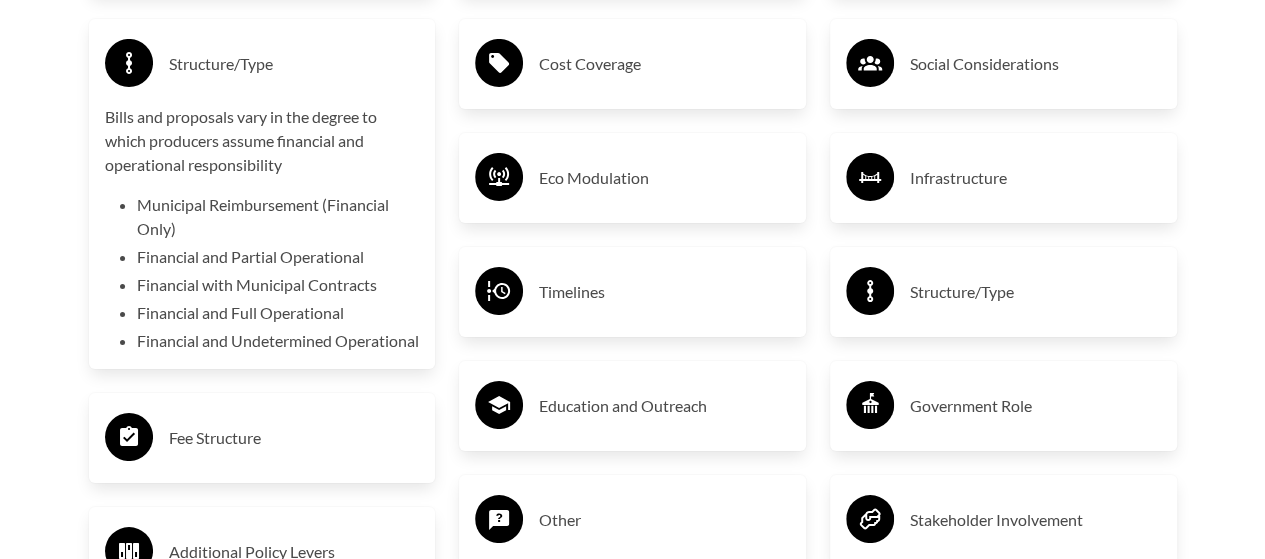 scroll, scrollTop: 3500, scrollLeft: 0, axis: vertical 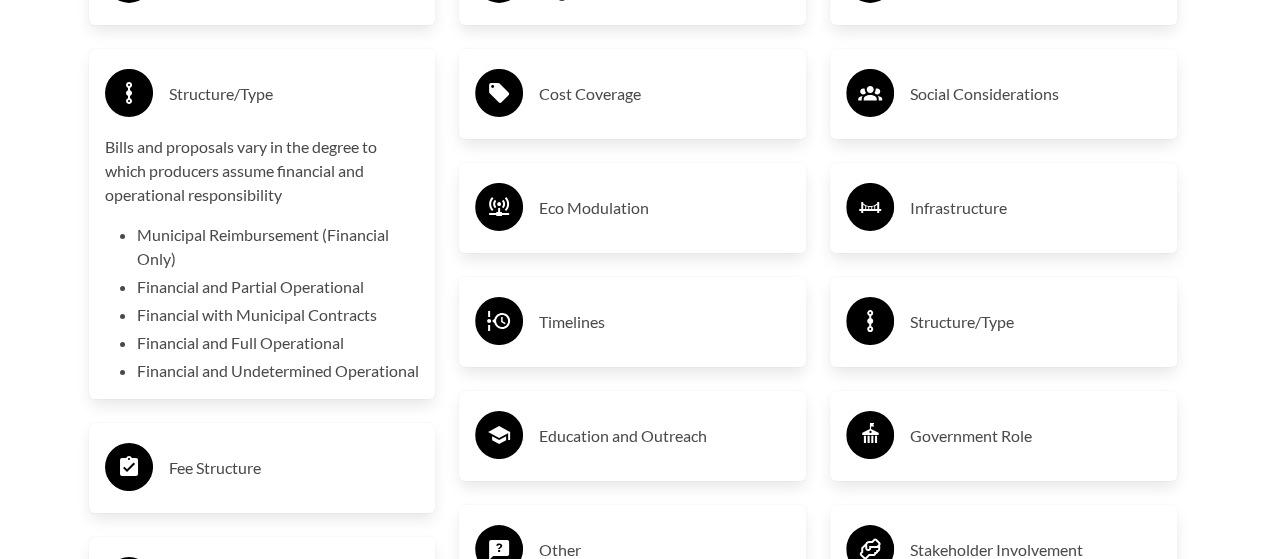 click on "Financial and Partial Operational" at bounding box center [278, 287] 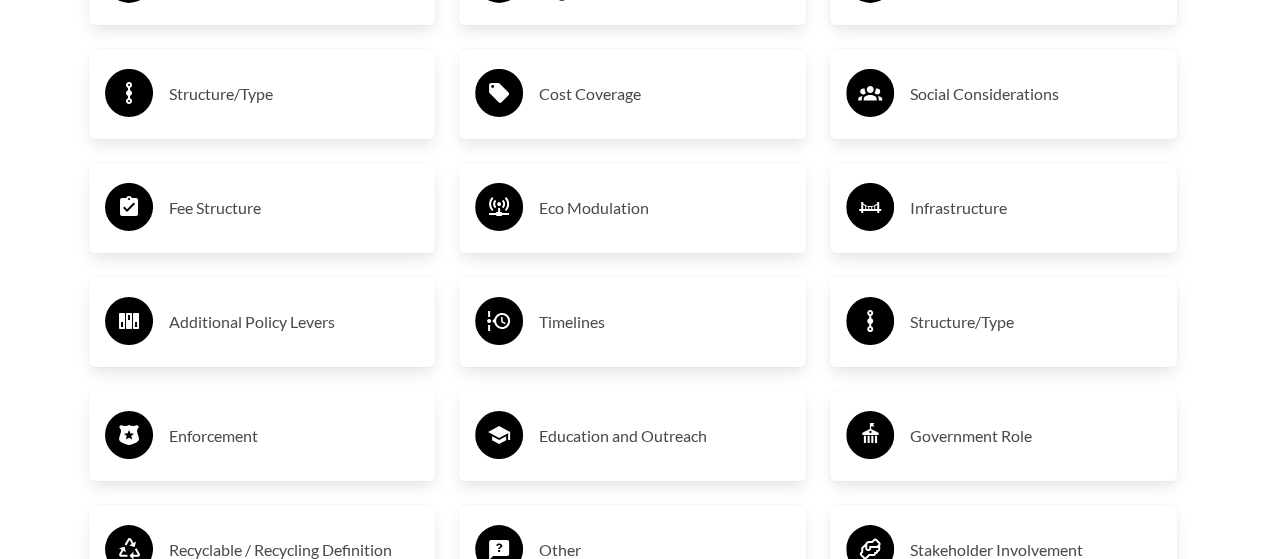 click on "Fee Structure" at bounding box center [294, 208] 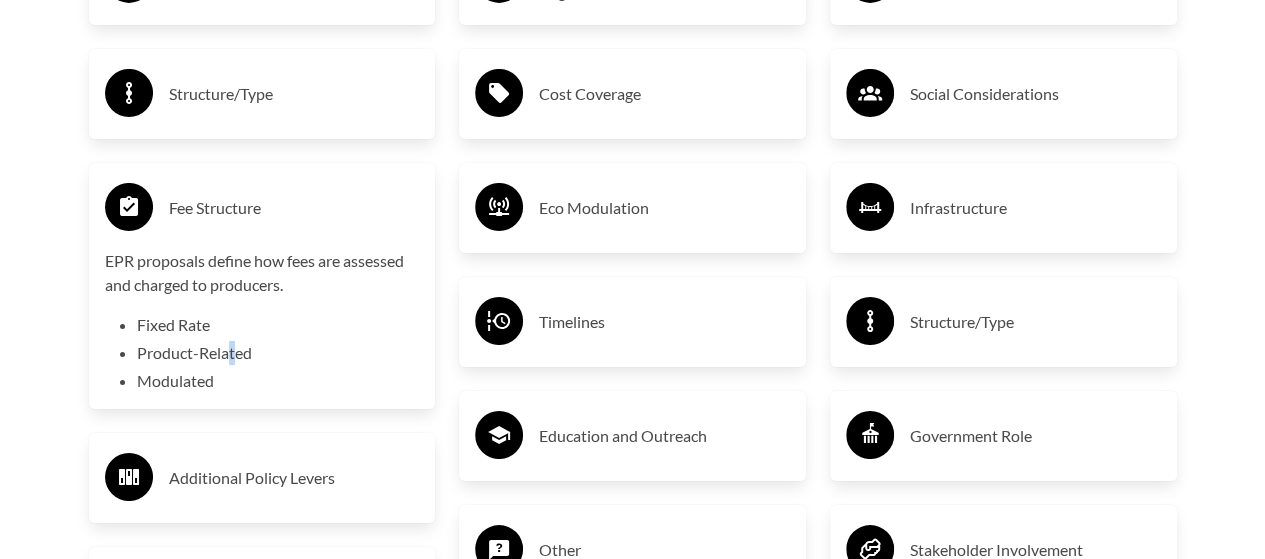 click on "Fixed Rate
Product-Related
Modulated" at bounding box center (278, 353) 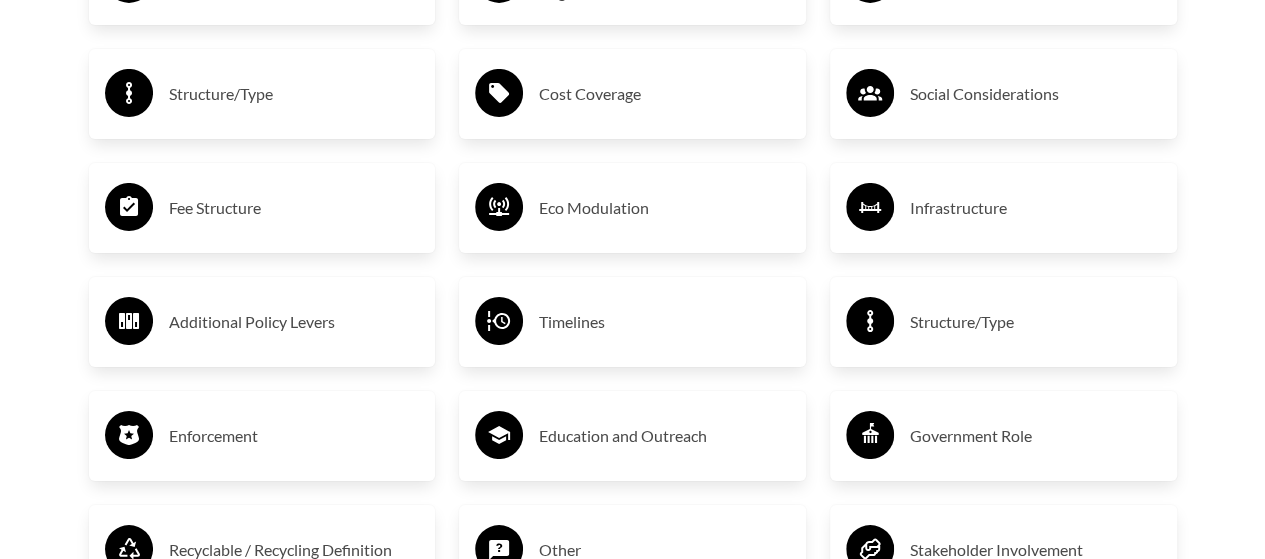 click on "Eco Modulation" at bounding box center [664, 208] 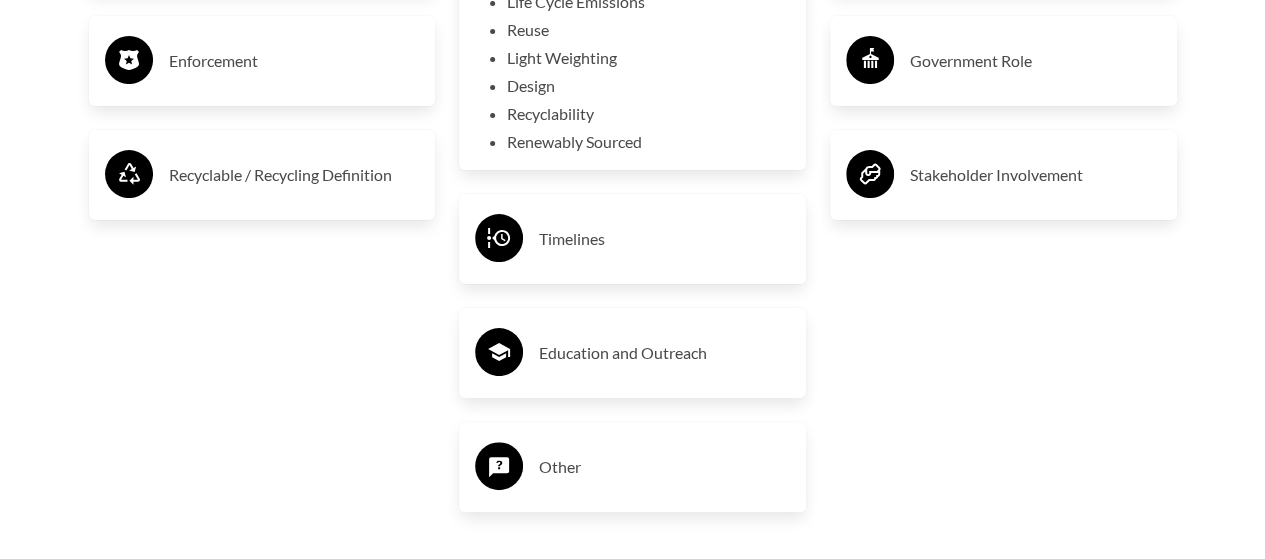 scroll, scrollTop: 3800, scrollLeft: 0, axis: vertical 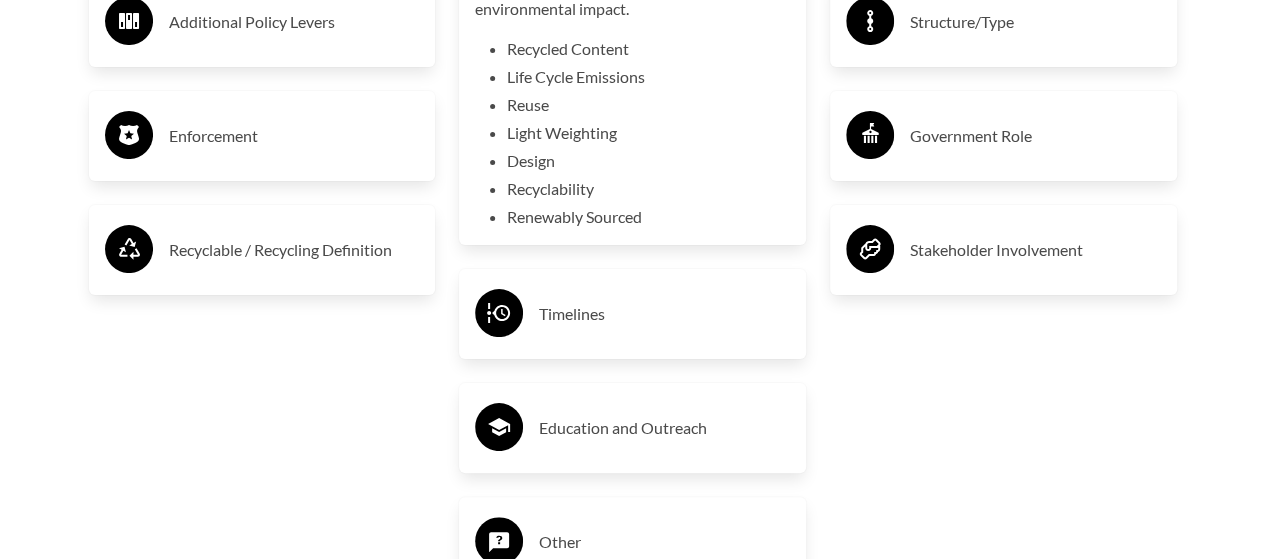 click on "Producer Definition Targets Social Considerations Infrastructure Structure/Type Government Role Stakeholder Involvement" at bounding box center [1003, 54] 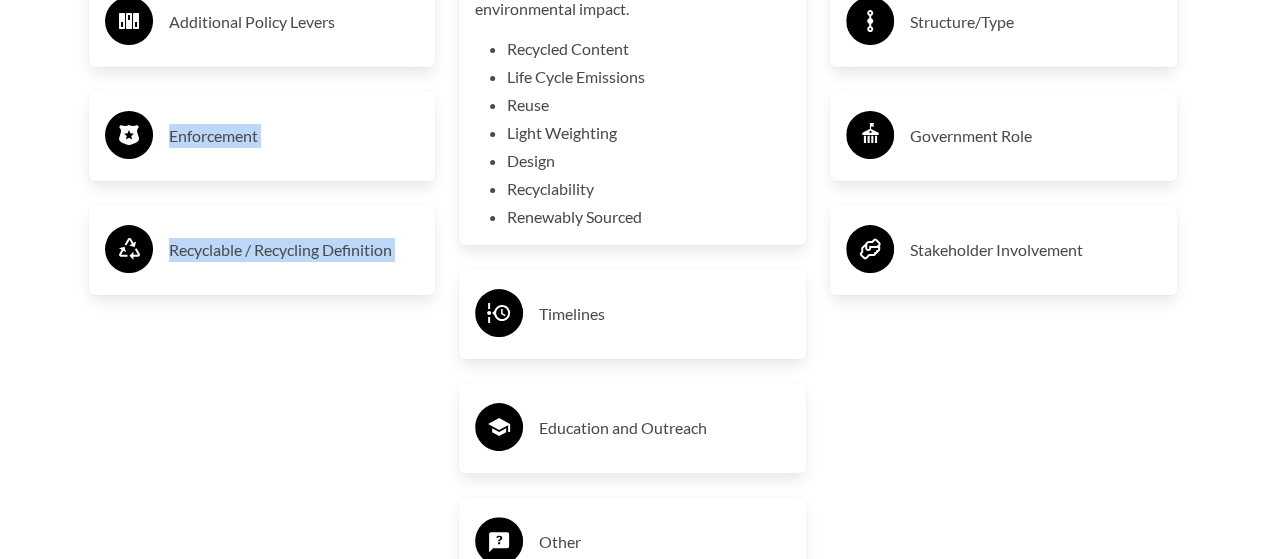 click on "Covered Products Producer Exclusions Structure/Type Fee Structure Additional Policy Levers Enforcement Recyclable / Recycling Definition Covered Entities or End Users Producer Responsibility Organization Cost Coverage Eco Modulation Incentivization of product design and material choices that favor reduced environmental impact.
Recycled Content
Life Cycle Emissions
Reuse
Light Weighting
Design
Recyclability
Renewably Sourced
Timelines Education and Outreach Other Producer Definition Targets Social Considerations Infrastructure Structure/Type Government Role Stakeholder Involvement" at bounding box center [633, 54] 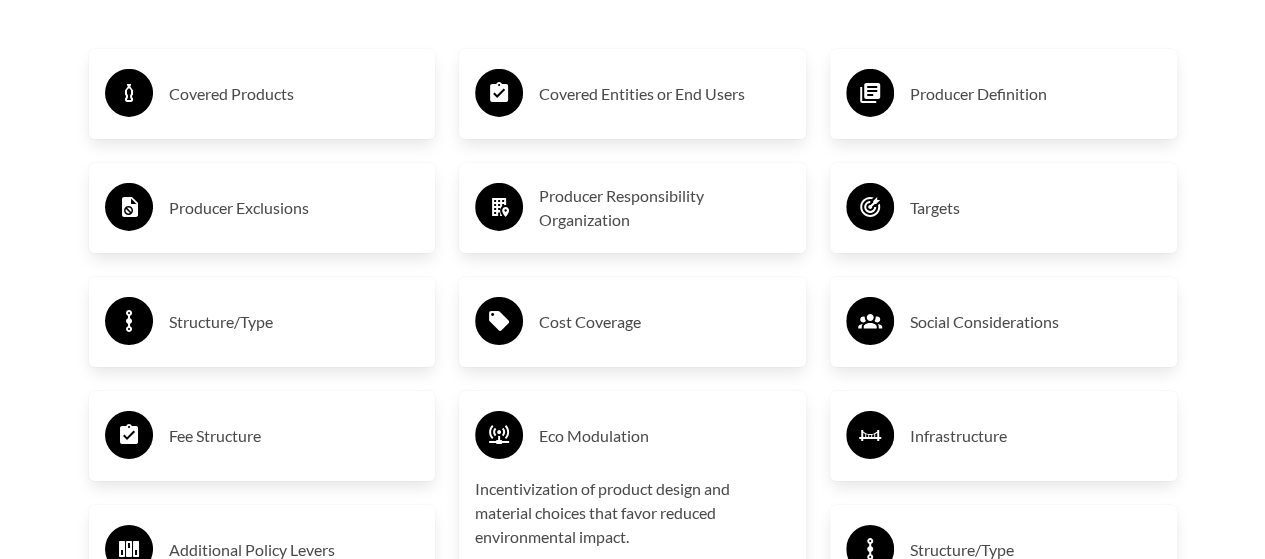 scroll, scrollTop: 3200, scrollLeft: 0, axis: vertical 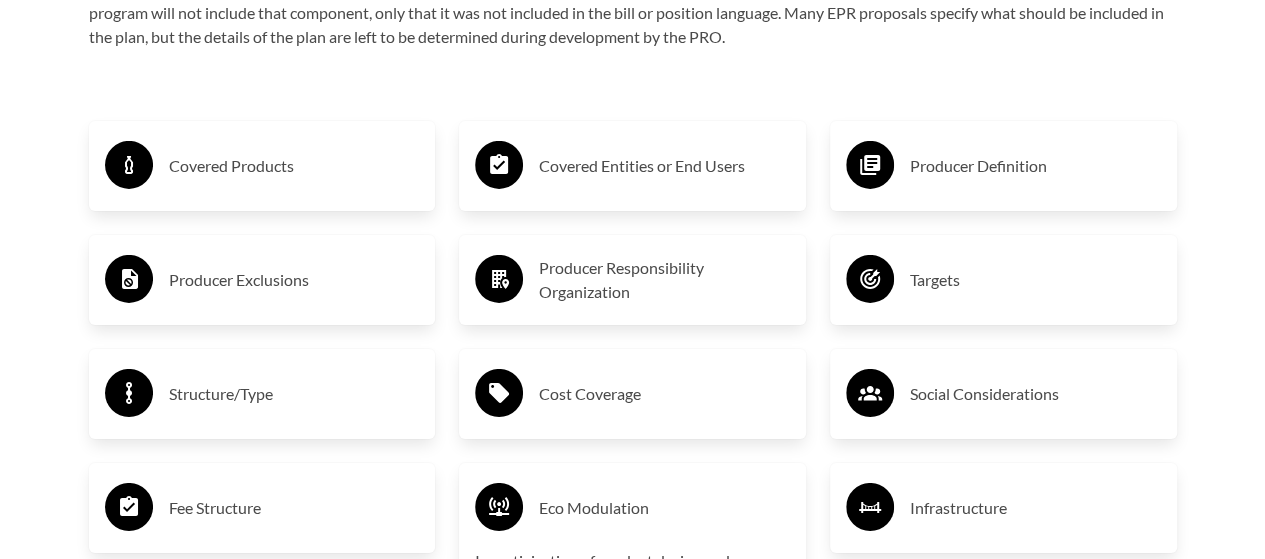 click on "Covered Products" at bounding box center [294, 166] 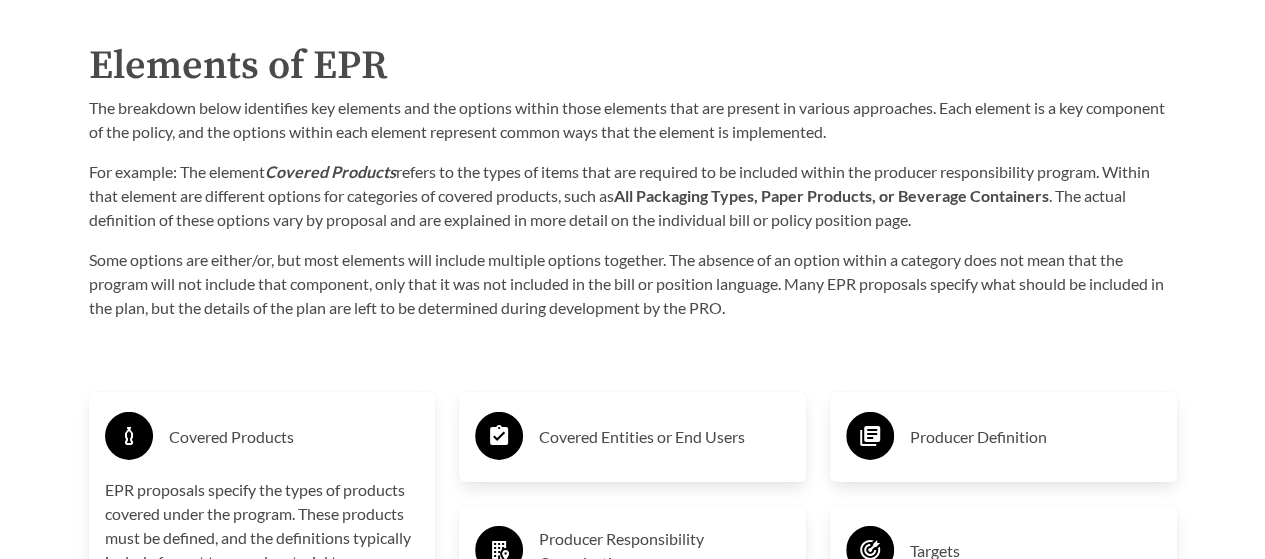 scroll, scrollTop: 2900, scrollLeft: 0, axis: vertical 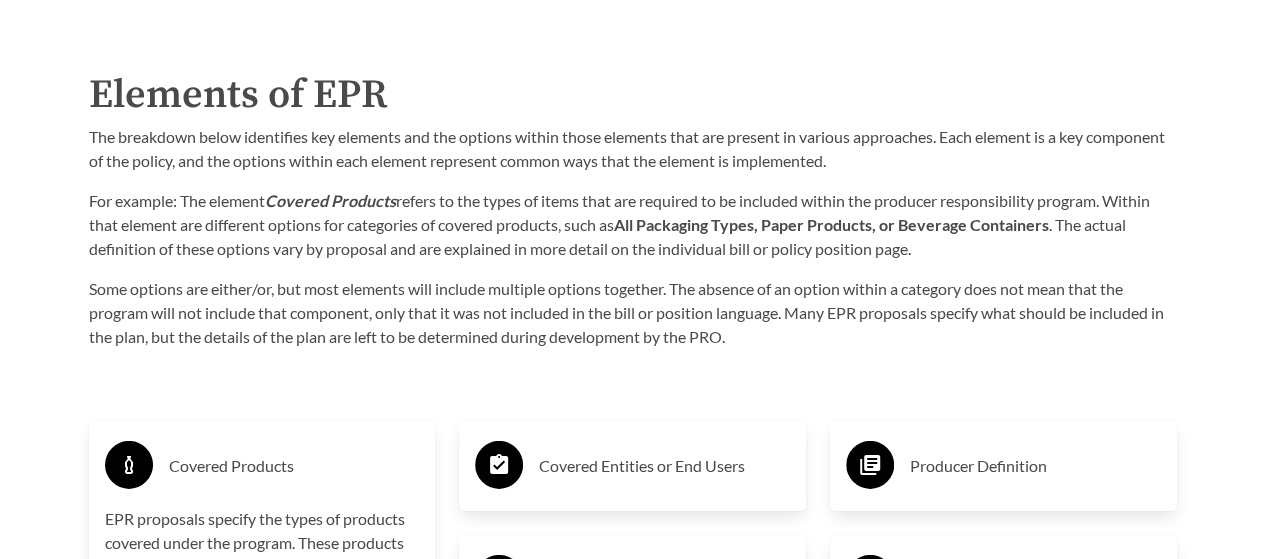 click on "Some options are either/or, but most elements will include multiple options together. The absence of an option within a category does not mean that the program will not include that component, only that it was not included in the bill or position language. Many EPR proposals specify what should be included in the plan, but the details of the plan are left to be determined during development by the PRO." at bounding box center [633, 313] 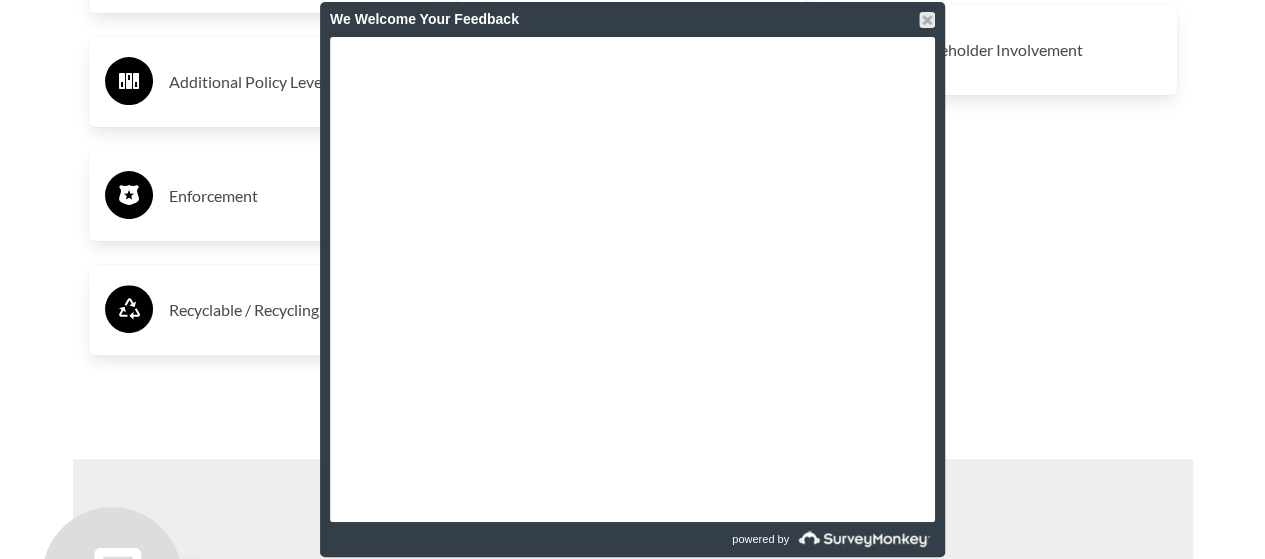 scroll, scrollTop: 4741, scrollLeft: 0, axis: vertical 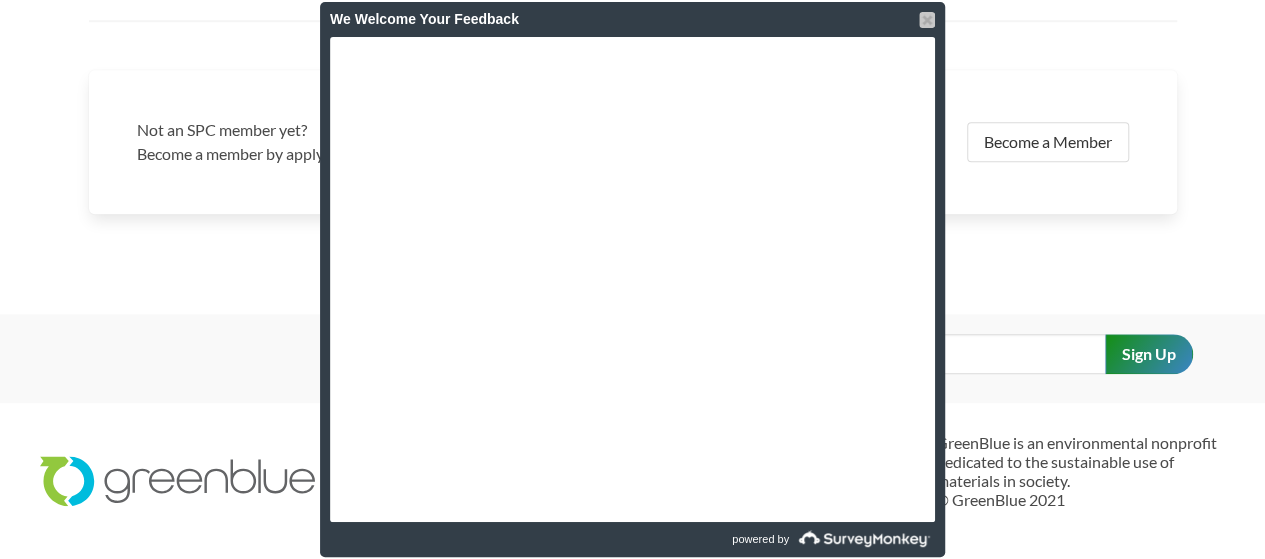 click at bounding box center [927, 20] 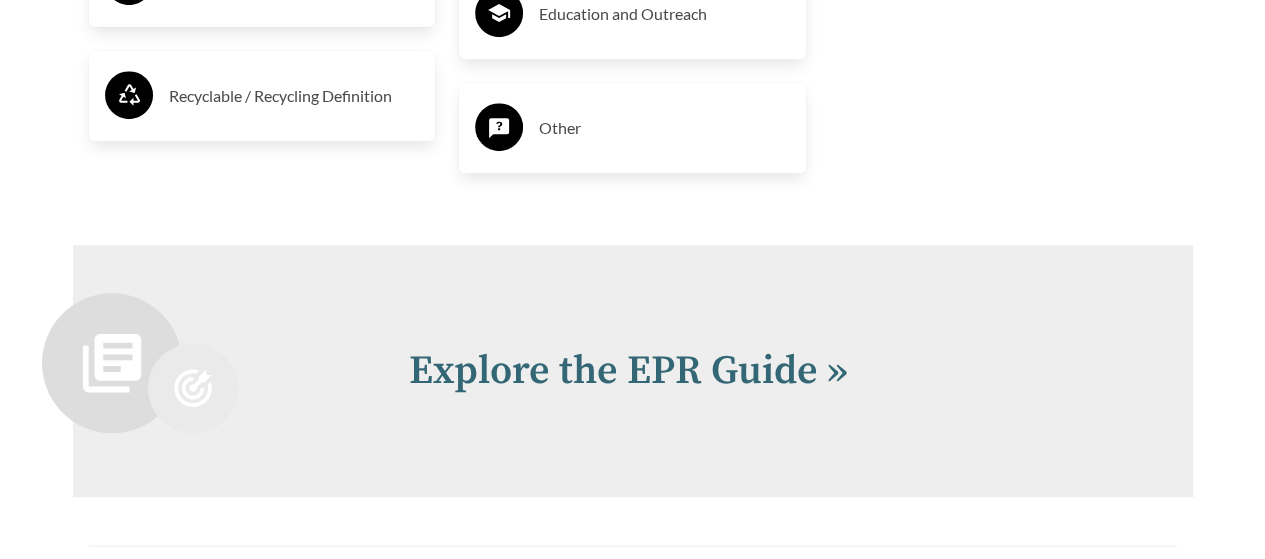 scroll, scrollTop: 4241, scrollLeft: 0, axis: vertical 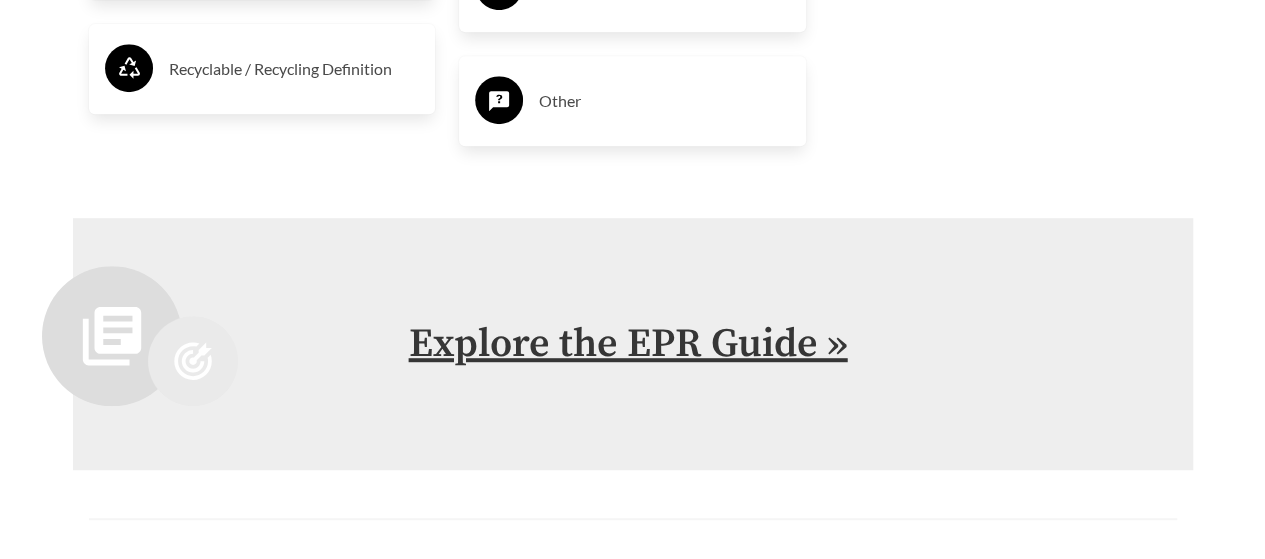 click on "Explore the EPR Guide »" at bounding box center [628, 344] 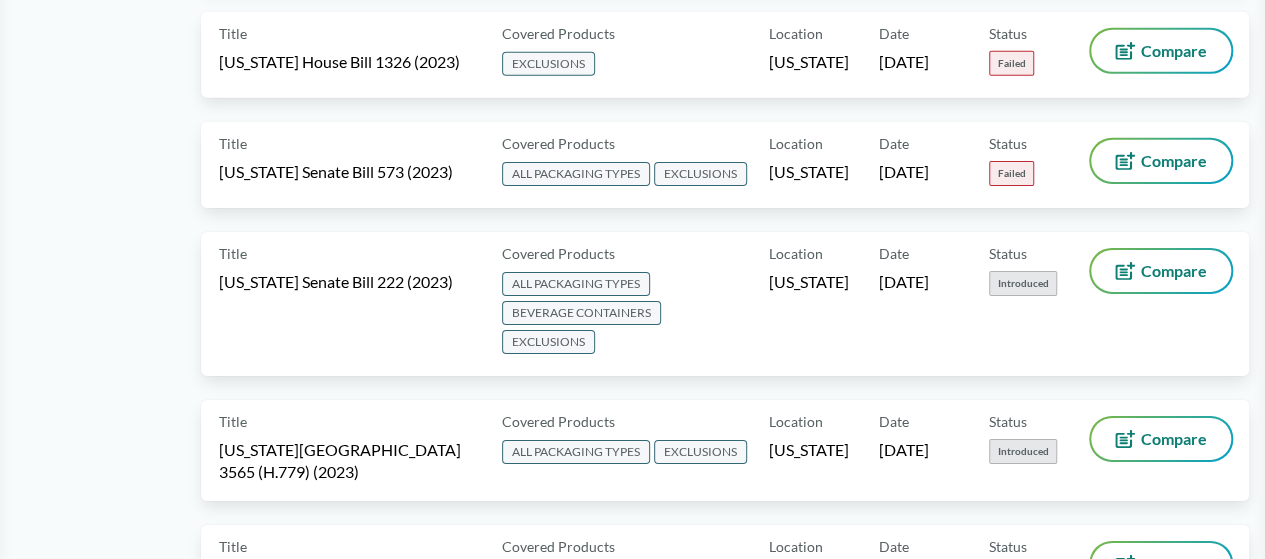 scroll, scrollTop: 7000, scrollLeft: 0, axis: vertical 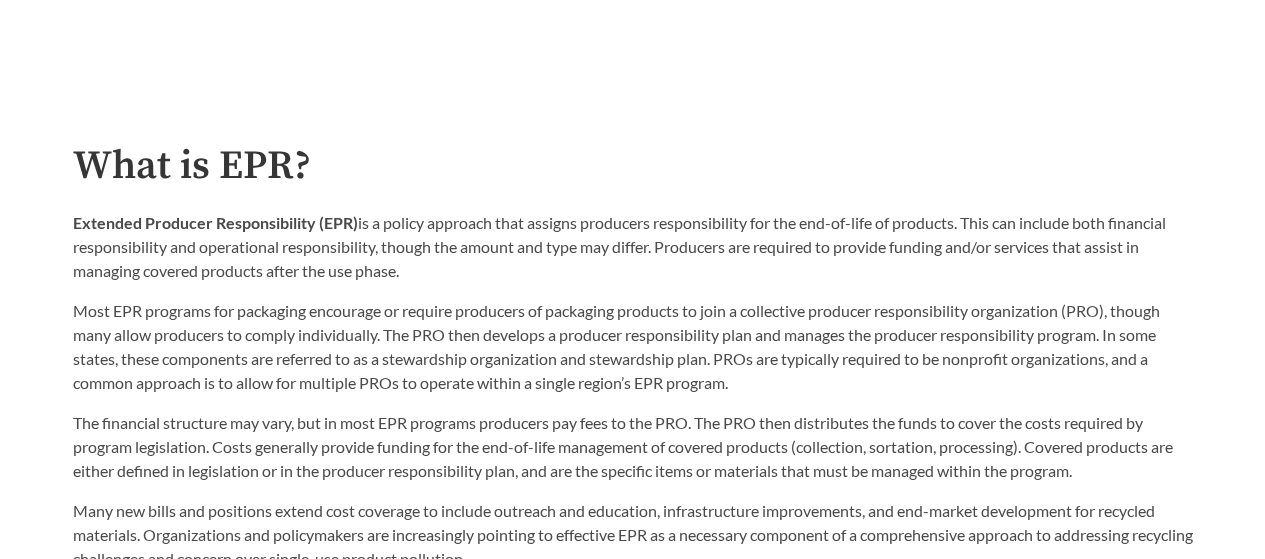 click on "What is EPR? Extended Producer Responsibility (EPR)  is a policy approach that assigns producers responsibility for the end-of-life of products. This can include both financial responsibility and operational responsibility, though the amount and type may differ. Producers are required to provide funding and/or services that assist in managing covered products after the use phase.
Most EPR programs for packaging encourage or require producers of packaging products to join a collective producer responsibility organization (PRO), though many allow producers to comply individually. The PRO then develops a producer responsibility plan and manages the producer responsibility program. In some states, these components are referred to as a stewardship organization and stewardship plan. PROs are typically required to be nonprofit organizations, and a common approach is to allow for multiple PROs to operate within a single region’s EPR program." at bounding box center (633, 358) 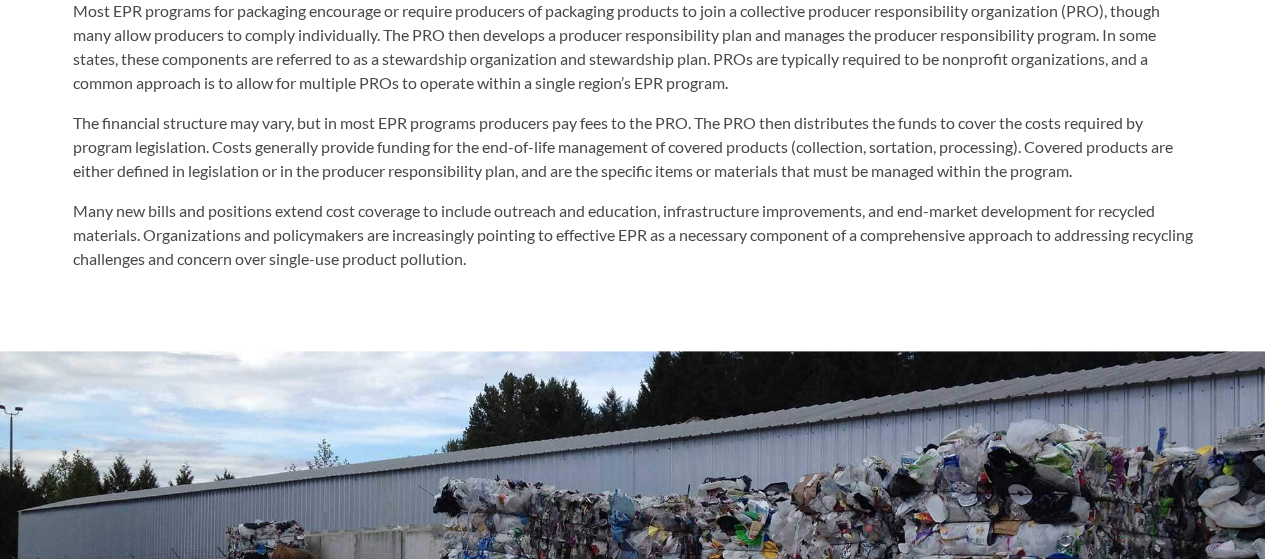 scroll, scrollTop: 1000, scrollLeft: 0, axis: vertical 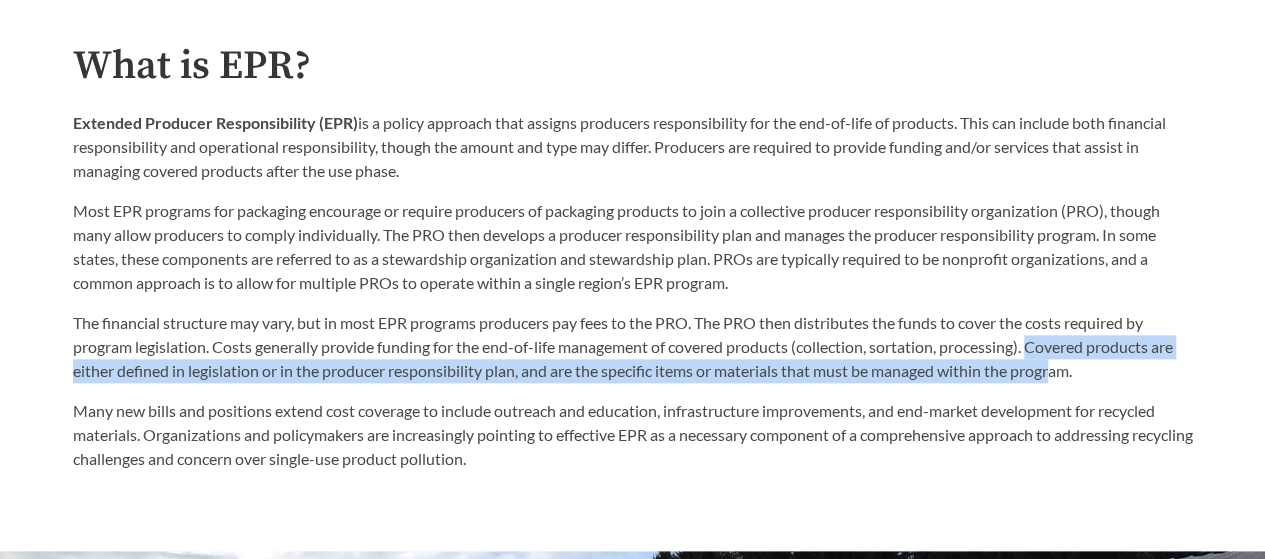 drag, startPoint x: 1037, startPoint y: 347, endPoint x: 1058, endPoint y: 365, distance: 27.658634 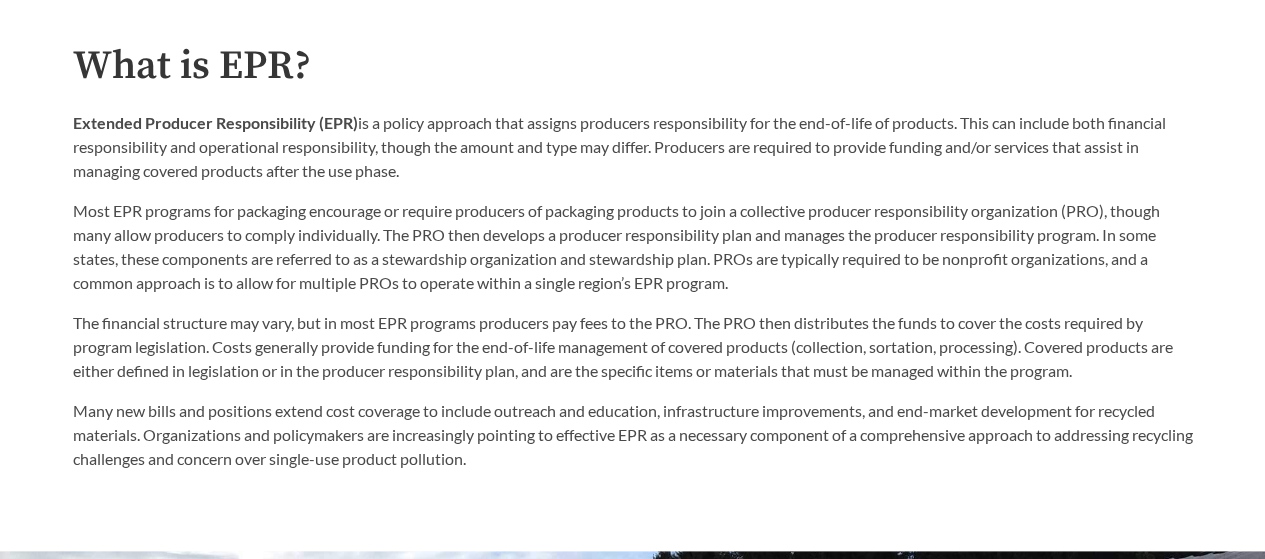 click on "The financial structure may vary, but in most EPR programs producers pay fees to the PRO. The PRO then distributes the funds to cover the costs required by program legislation. Costs generally provide funding for the end-of-life management of covered products (collection, sortation, processing). Covered products are either defined in legislation or in the producer responsibility plan, and are the specific items or materials that must be managed within the program." at bounding box center (633, 347) 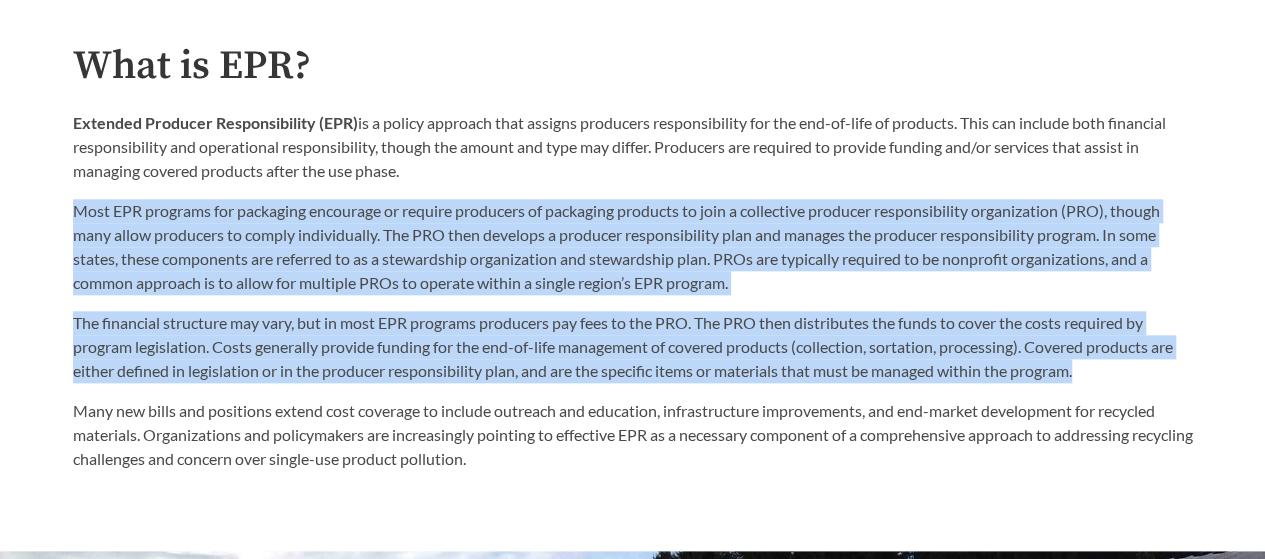 drag, startPoint x: 74, startPoint y: 211, endPoint x: 1171, endPoint y: 377, distance: 1109.4886 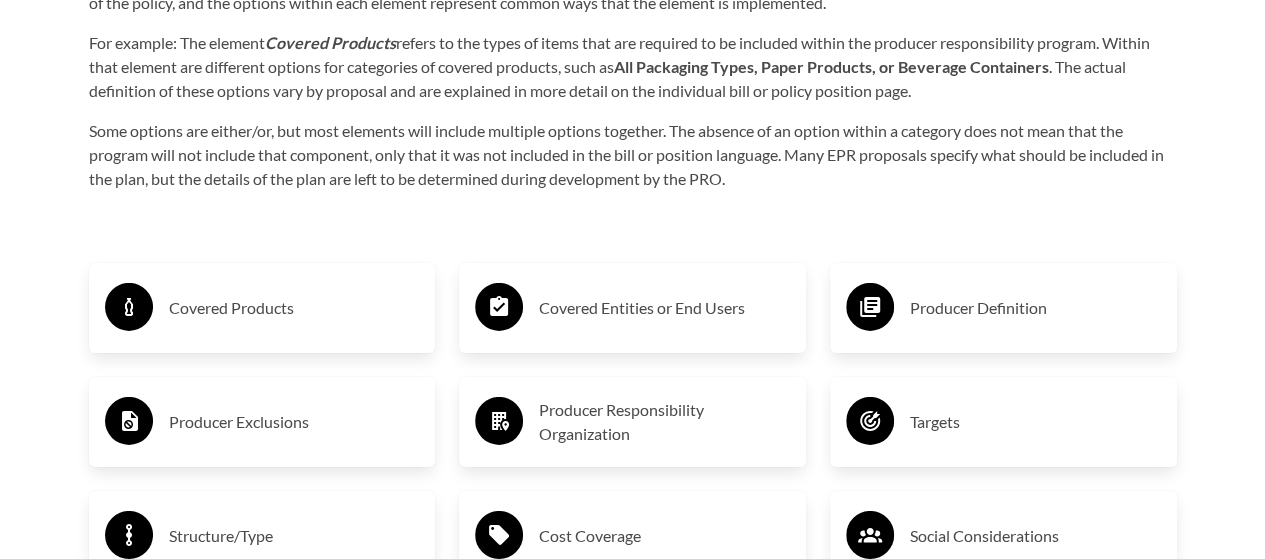 scroll, scrollTop: 3100, scrollLeft: 0, axis: vertical 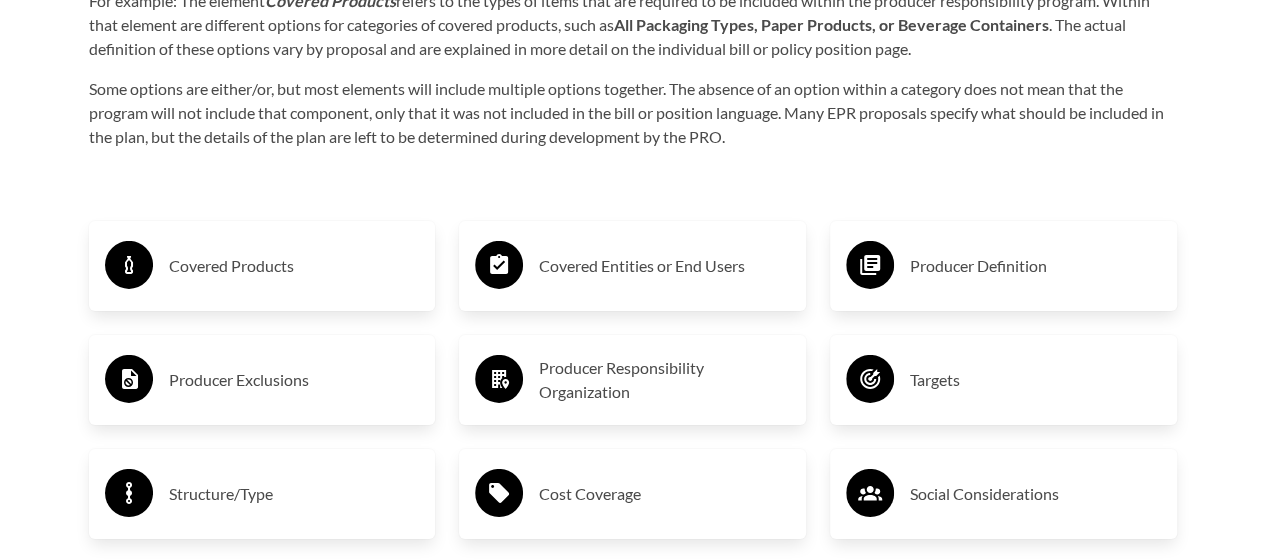click on "Covered Entities or End Users" at bounding box center [664, 266] 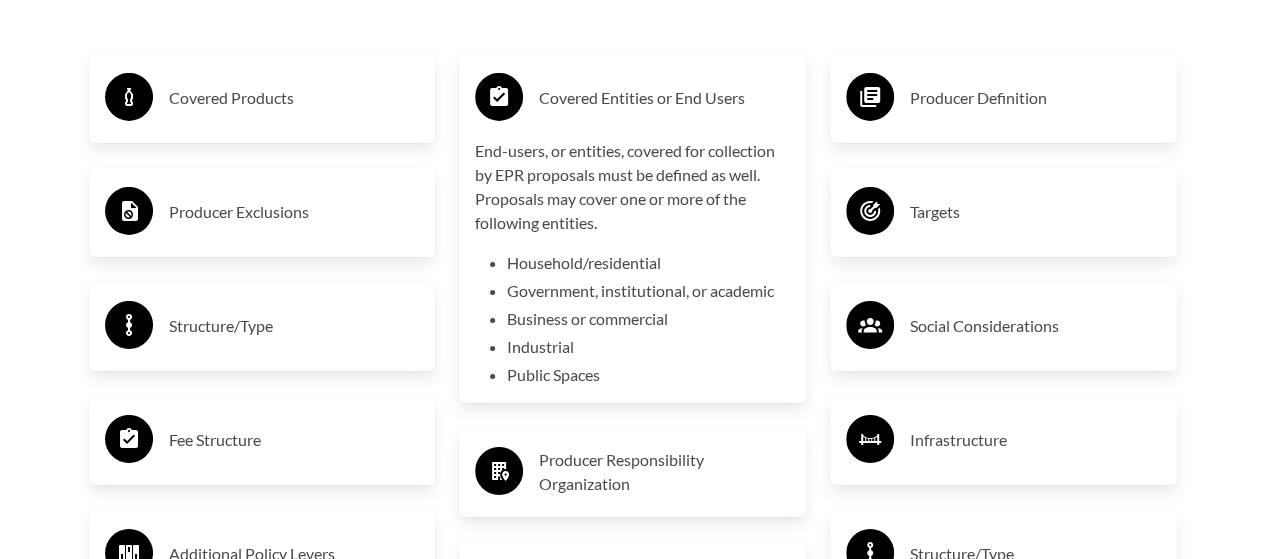 scroll, scrollTop: 3300, scrollLeft: 0, axis: vertical 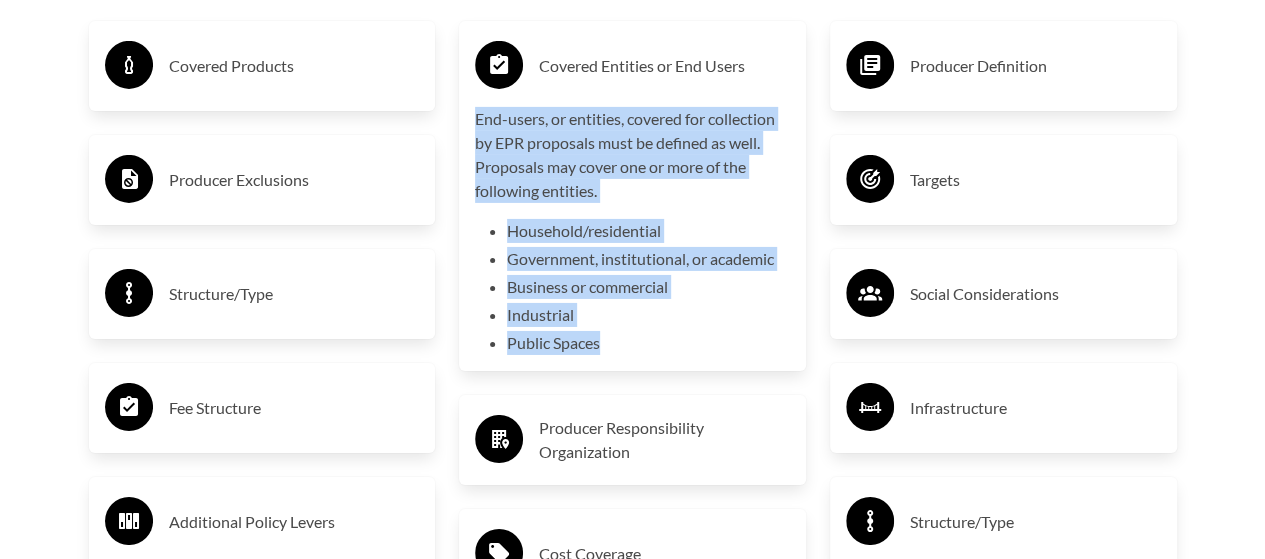 drag, startPoint x: 475, startPoint y: 123, endPoint x: 644, endPoint y: 347, distance: 280.60114 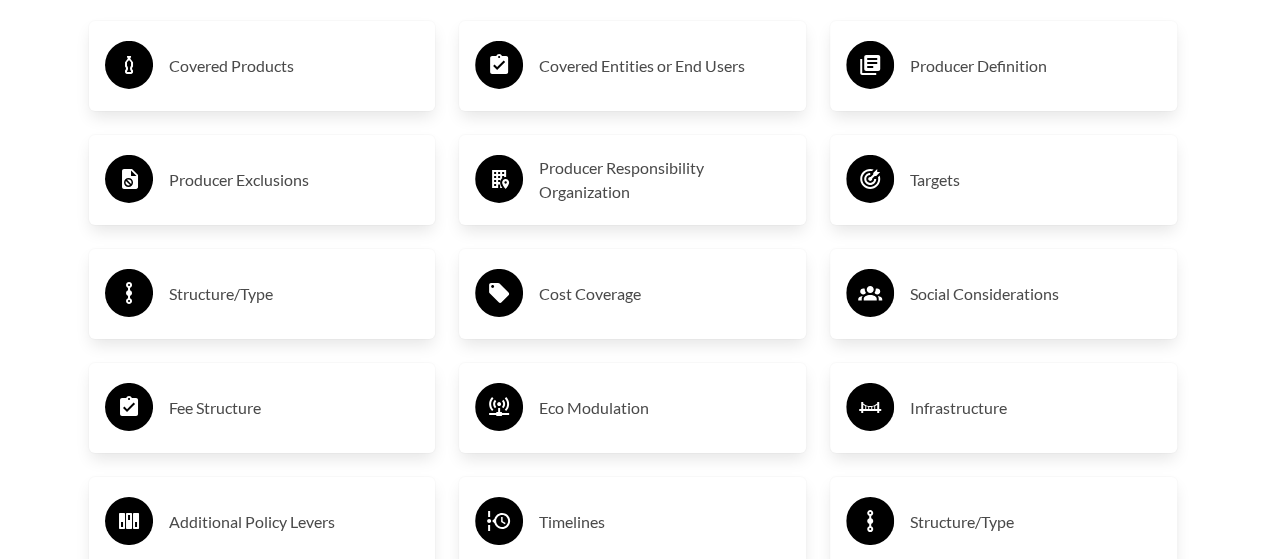 click on "Covered Entities or End Users" at bounding box center (664, 66) 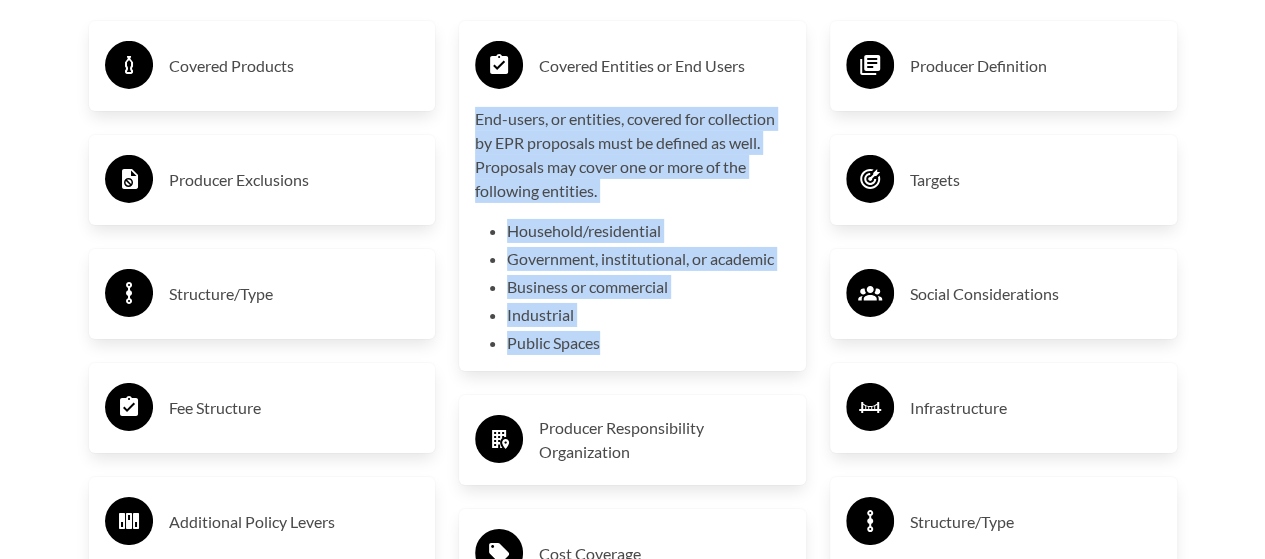drag, startPoint x: 474, startPoint y: 121, endPoint x: 614, endPoint y: 342, distance: 261.6123 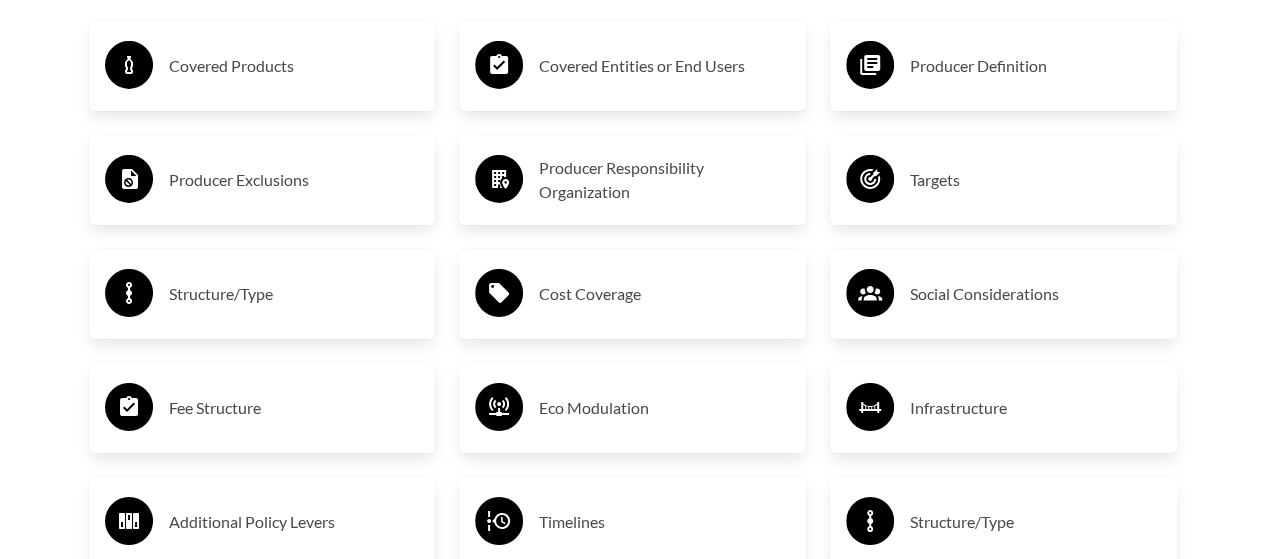 click on "Covered Entities or End Users" at bounding box center (664, 66) 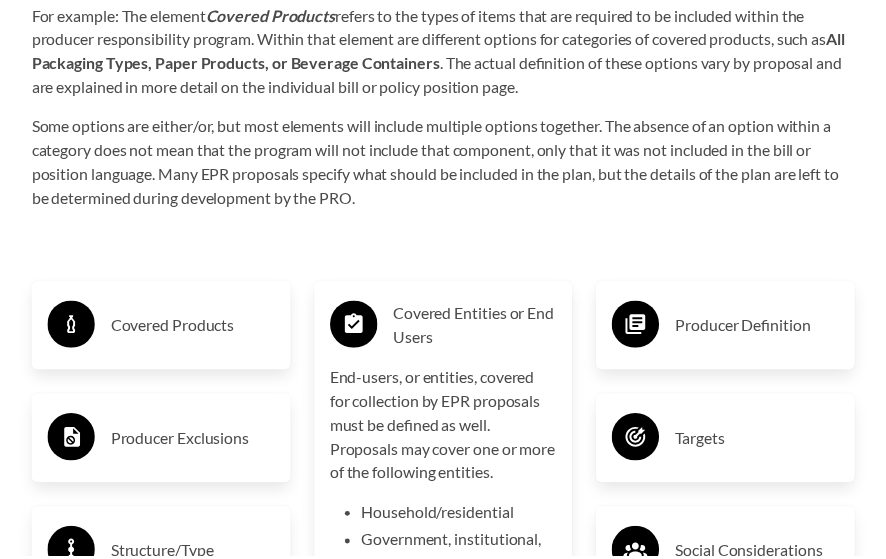 scroll, scrollTop: 3388, scrollLeft: 0, axis: vertical 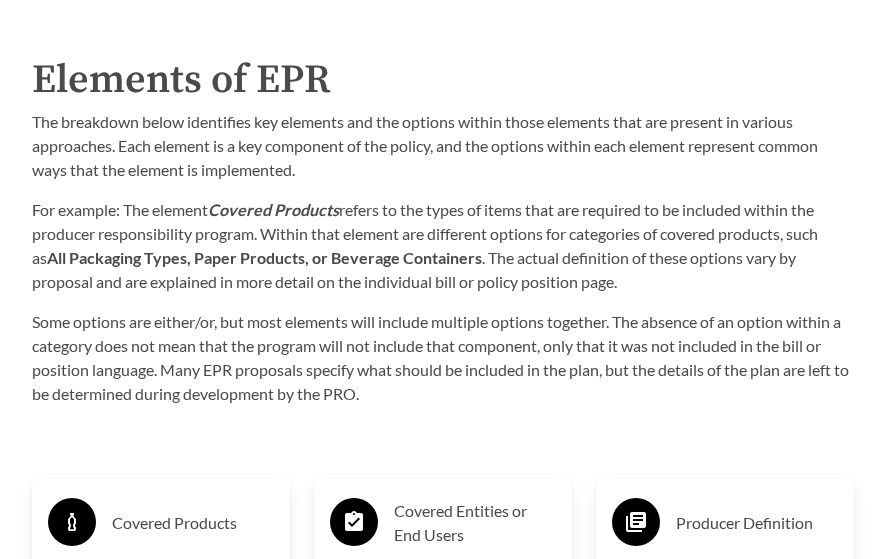 click on "Producer Definition" at bounding box center (757, 523) 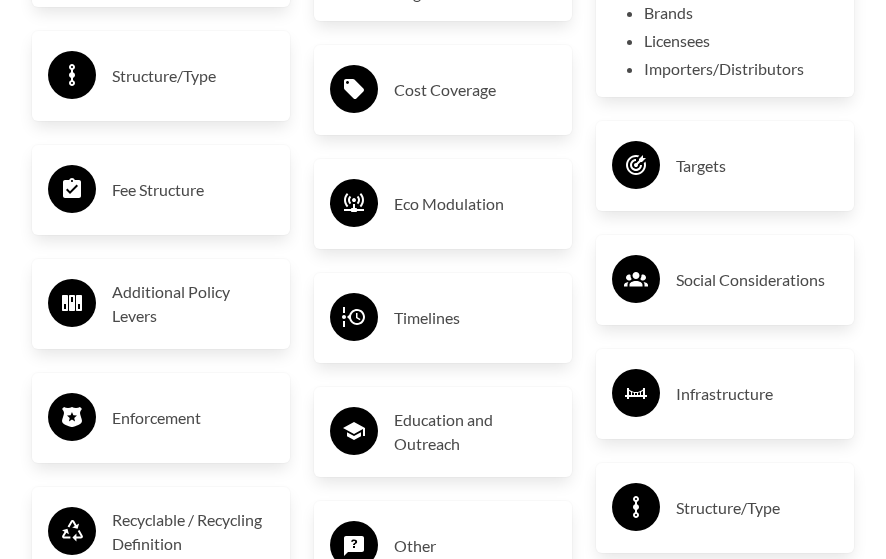 scroll, scrollTop: 3885, scrollLeft: 0, axis: vertical 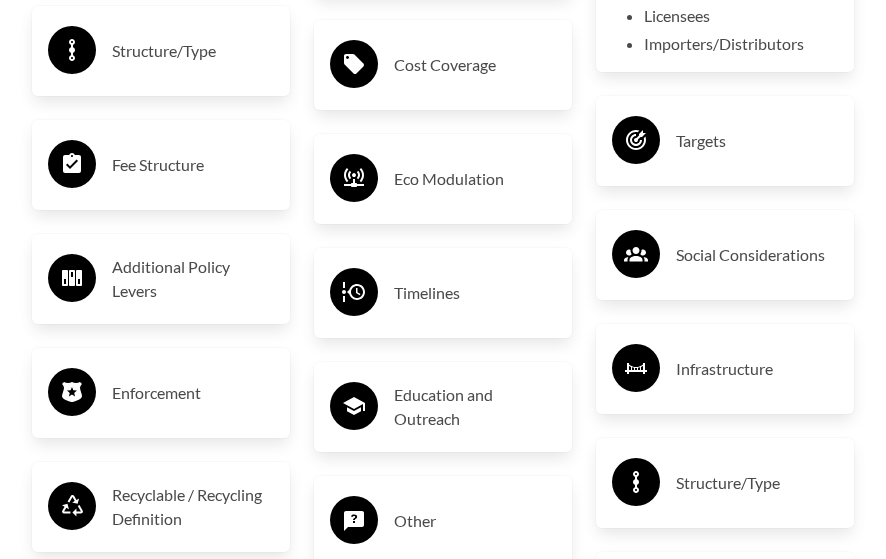 click on "Stakeholder Involvement" at bounding box center (757, 711) 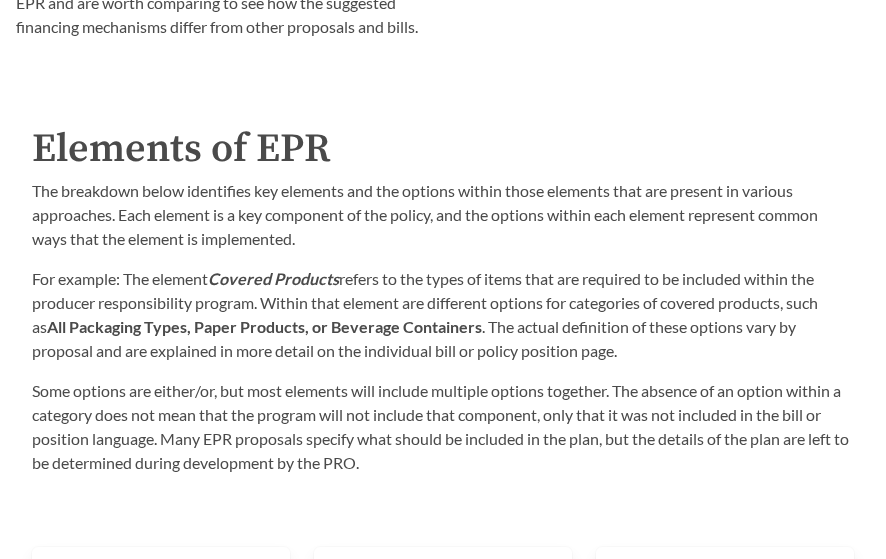 scroll, scrollTop: 3085, scrollLeft: 0, axis: vertical 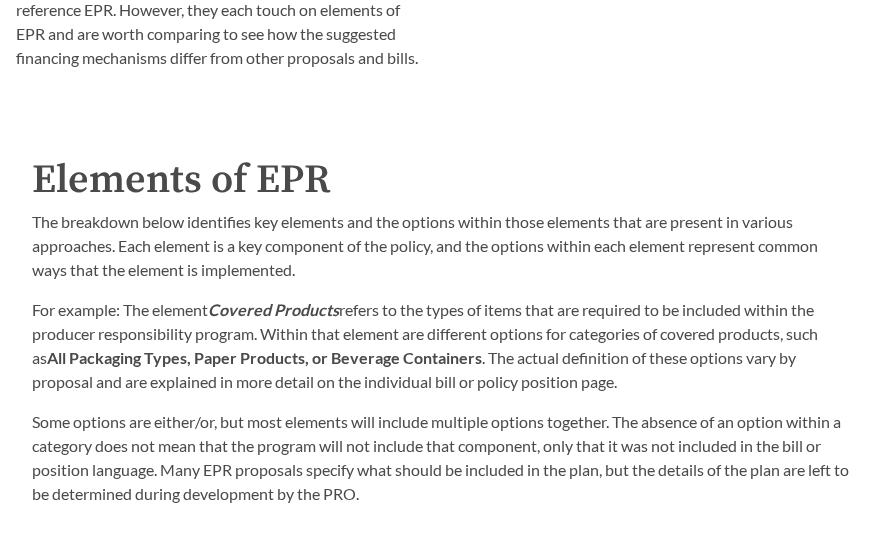 click on "Producer Responsibility Organization" at bounding box center (475, 744) 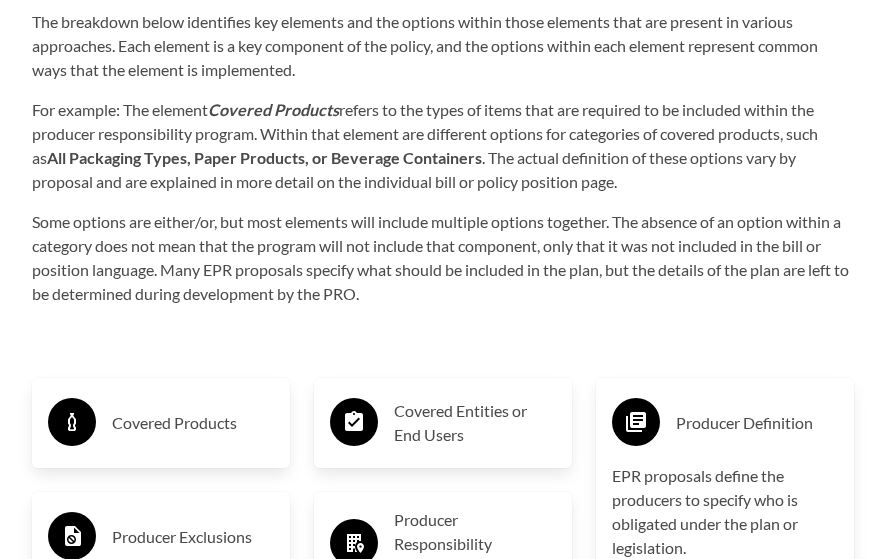 scroll, scrollTop: 3385, scrollLeft: 0, axis: vertical 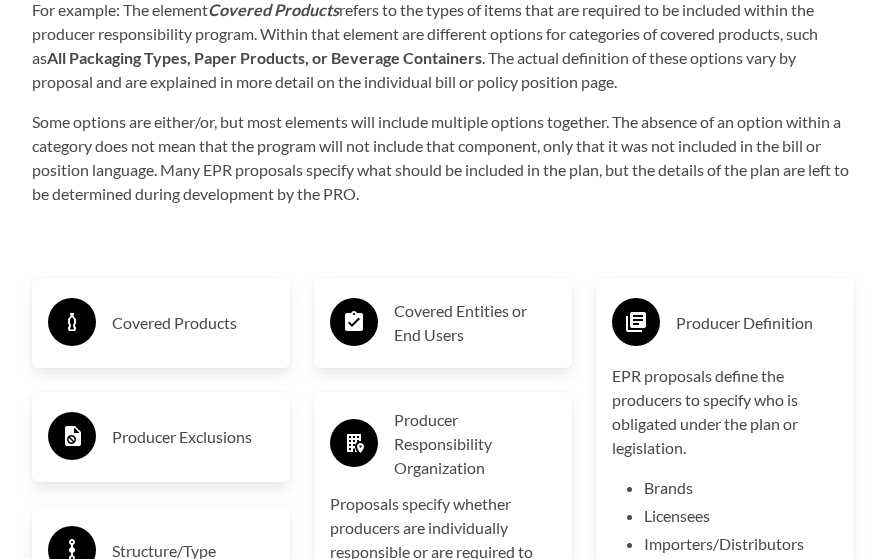 click on "Additional Policy Levers" at bounding box center [193, 779] 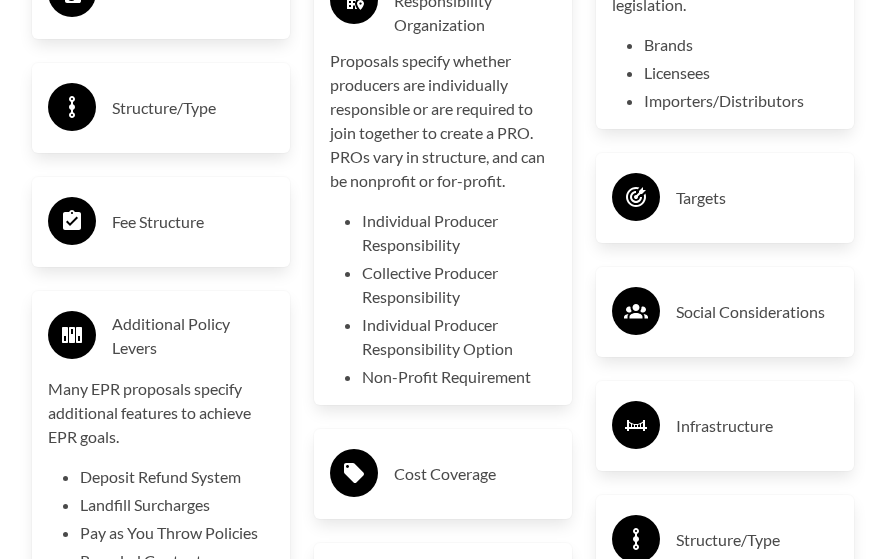 scroll, scrollTop: 3885, scrollLeft: 0, axis: vertical 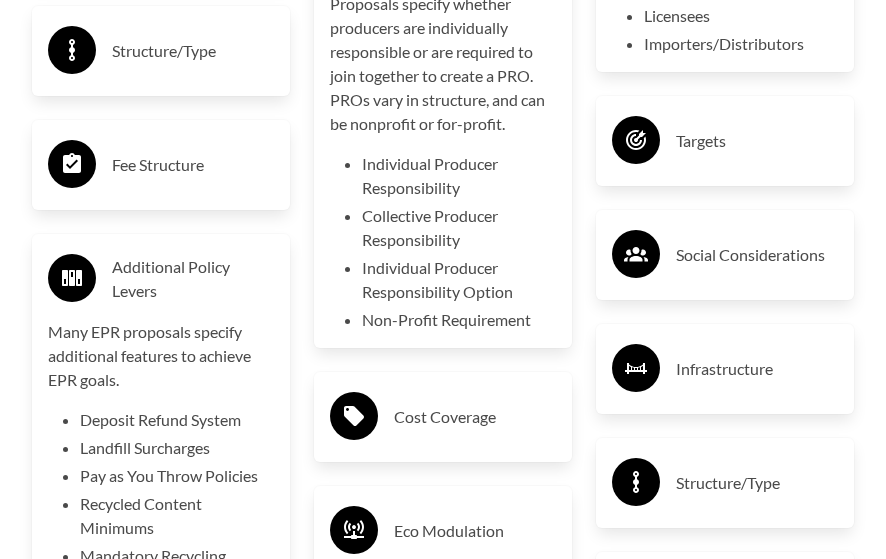 click on "Enforcement" at bounding box center (193, 681) 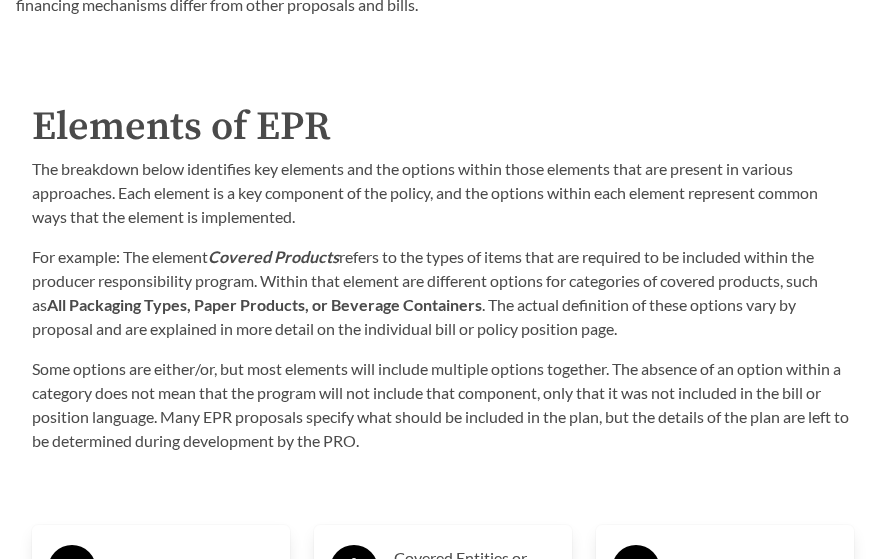 scroll, scrollTop: 3085, scrollLeft: 0, axis: vertical 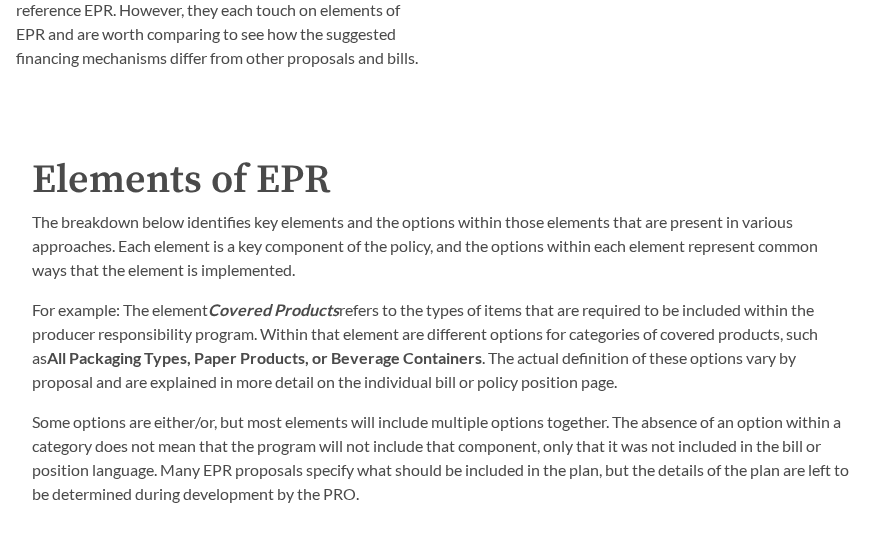 click on "Covered Entities or End Users" at bounding box center (475, 623) 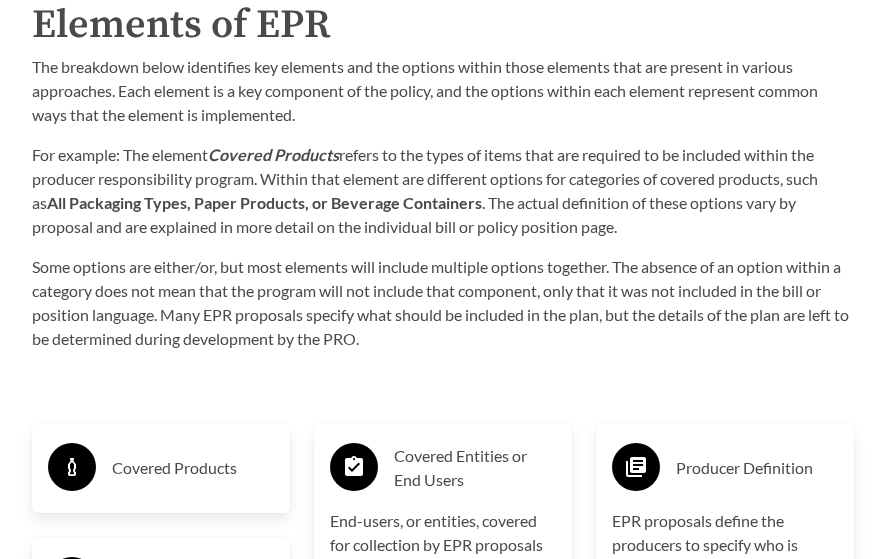 scroll, scrollTop: 3285, scrollLeft: 0, axis: vertical 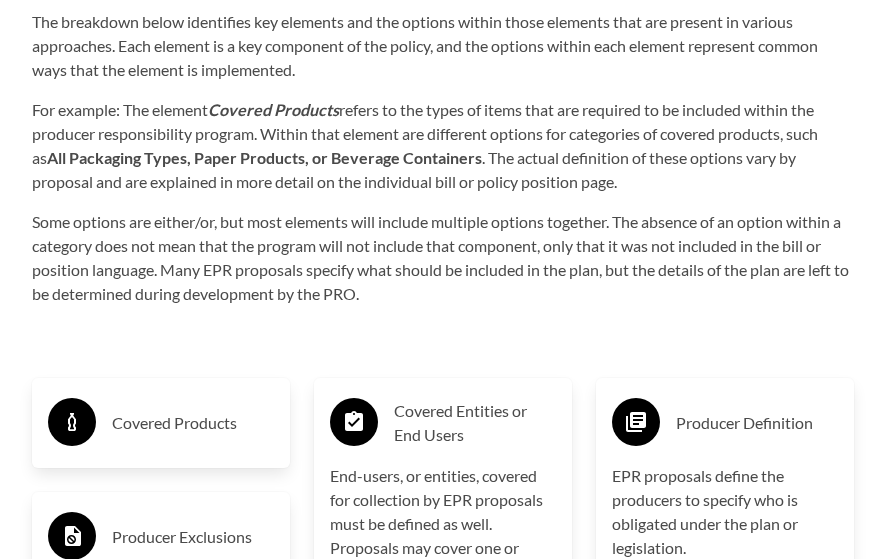 click on "Producer Responsibility Organization" at bounding box center [475, 852] 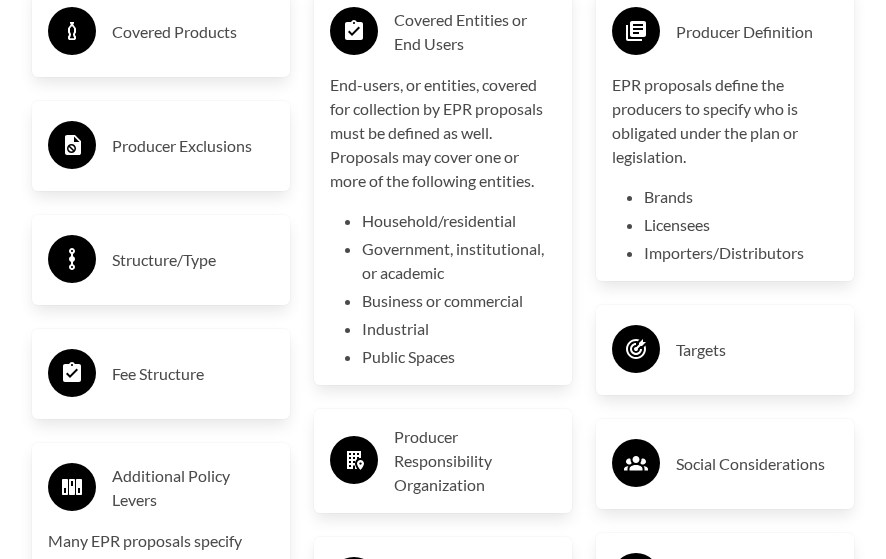 scroll, scrollTop: 3685, scrollLeft: 0, axis: vertical 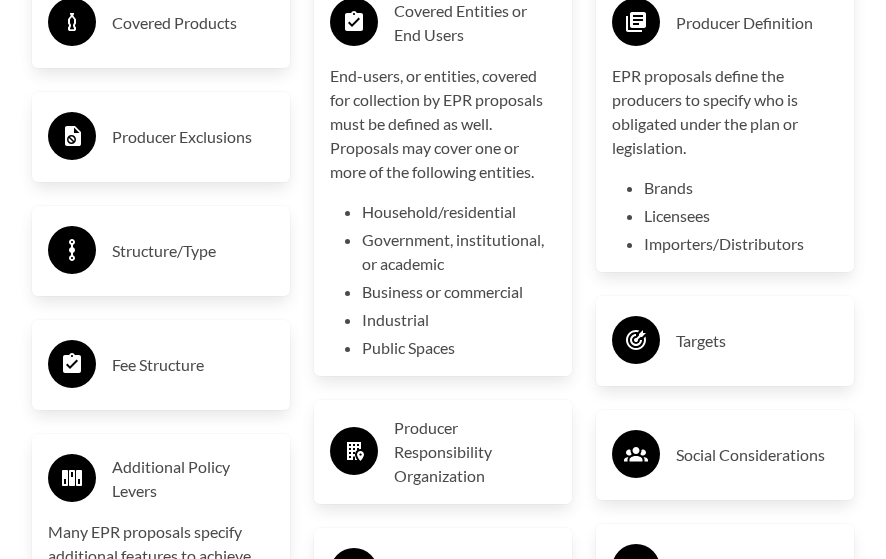 click on "Producer Responsibility Organization" at bounding box center (475, 452) 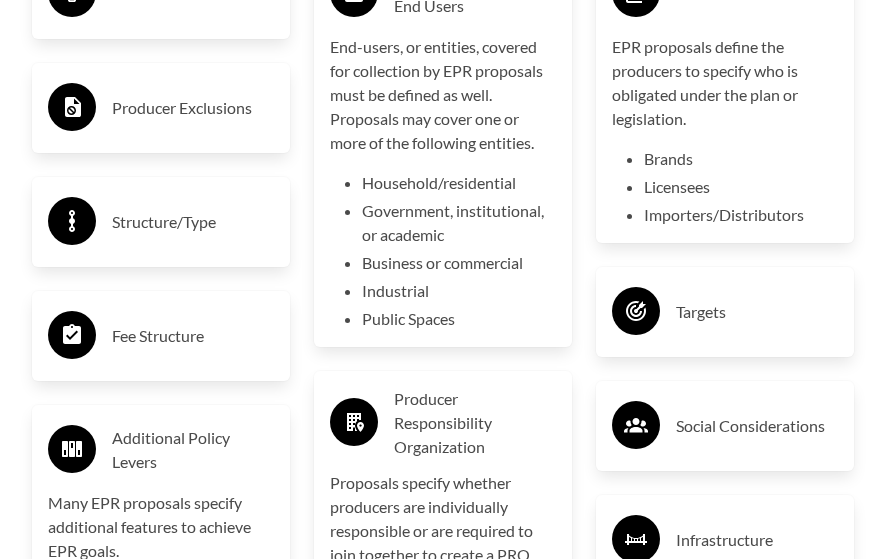 scroll, scrollTop: 3685, scrollLeft: 0, axis: vertical 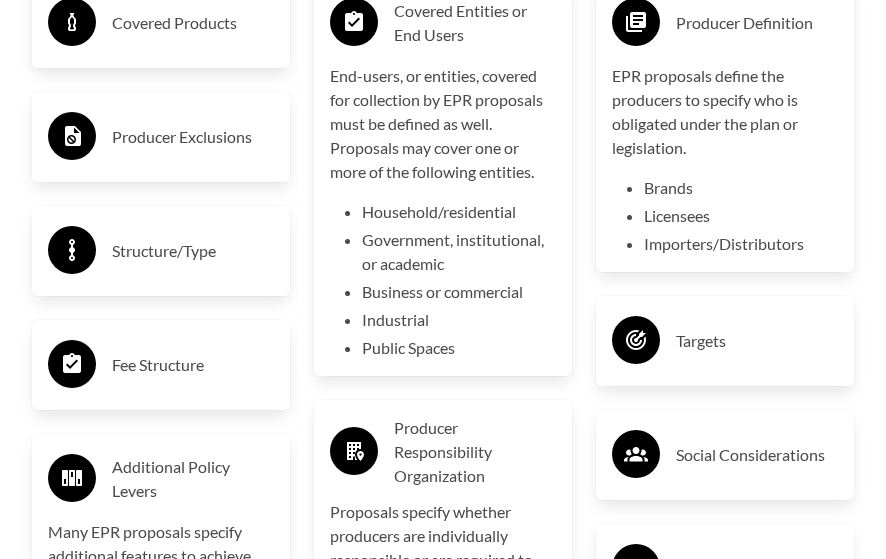 click on "Infrastructure" at bounding box center [757, 569] 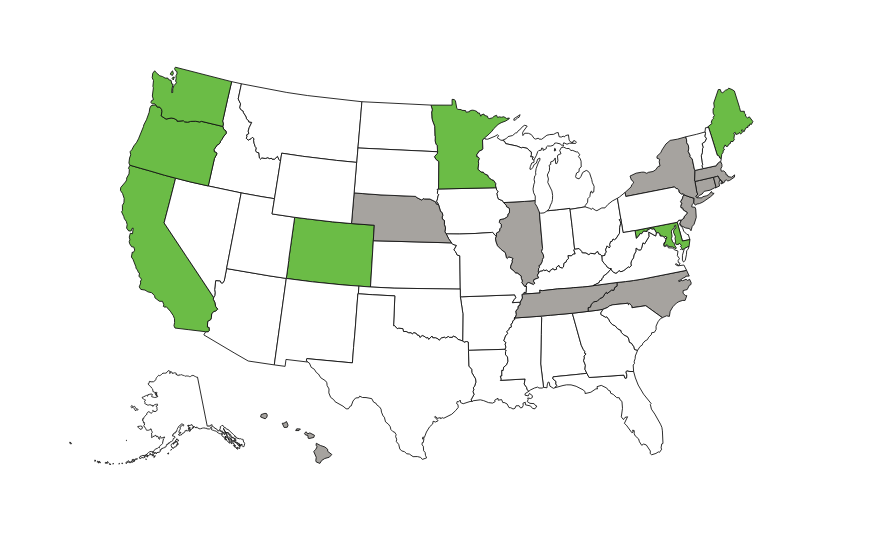 scroll, scrollTop: 500, scrollLeft: 0, axis: vertical 